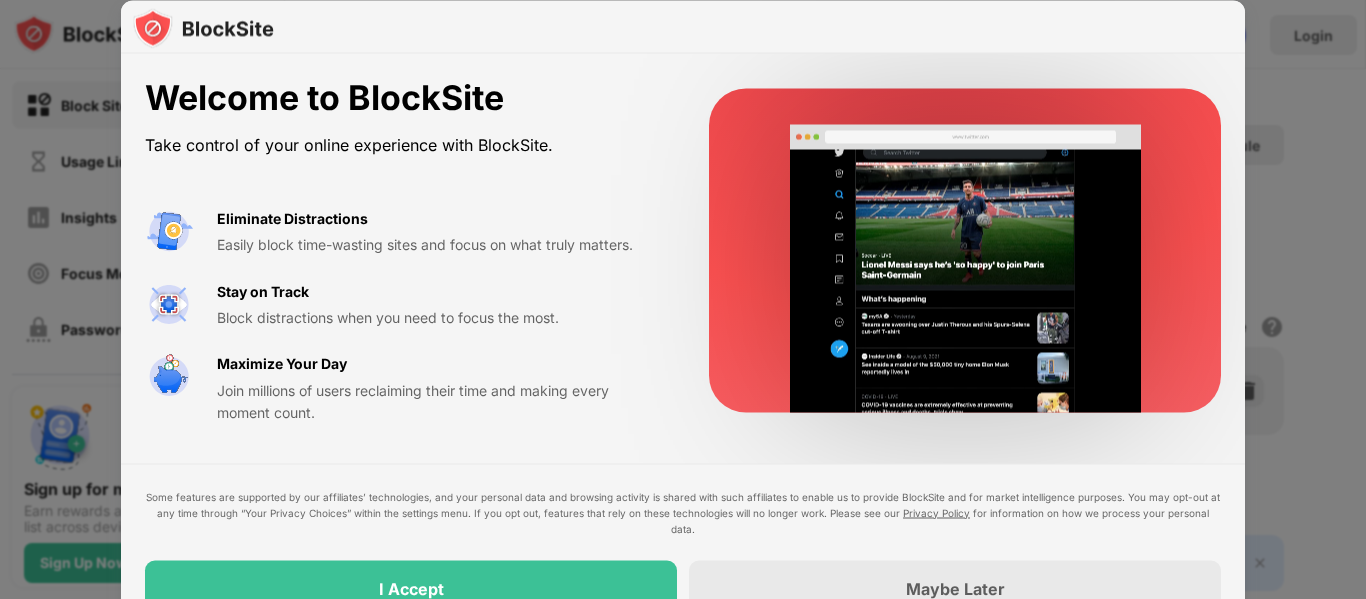 scroll, scrollTop: 0, scrollLeft: 0, axis: both 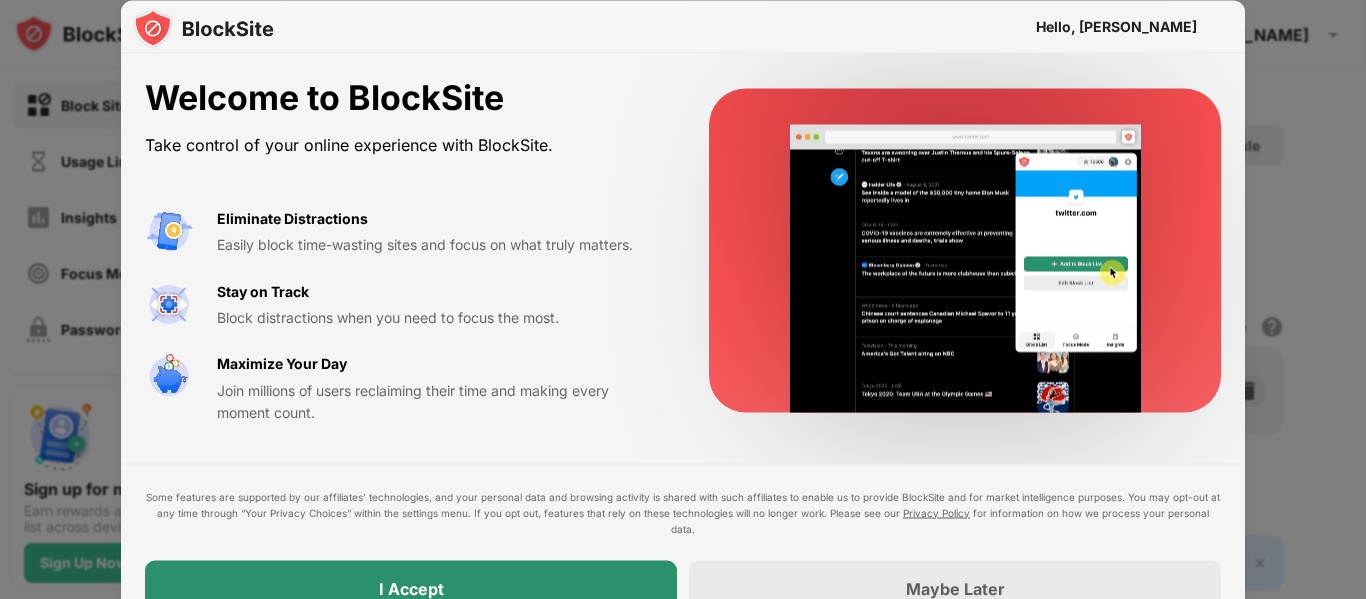 click on "I Accept" at bounding box center [411, 588] 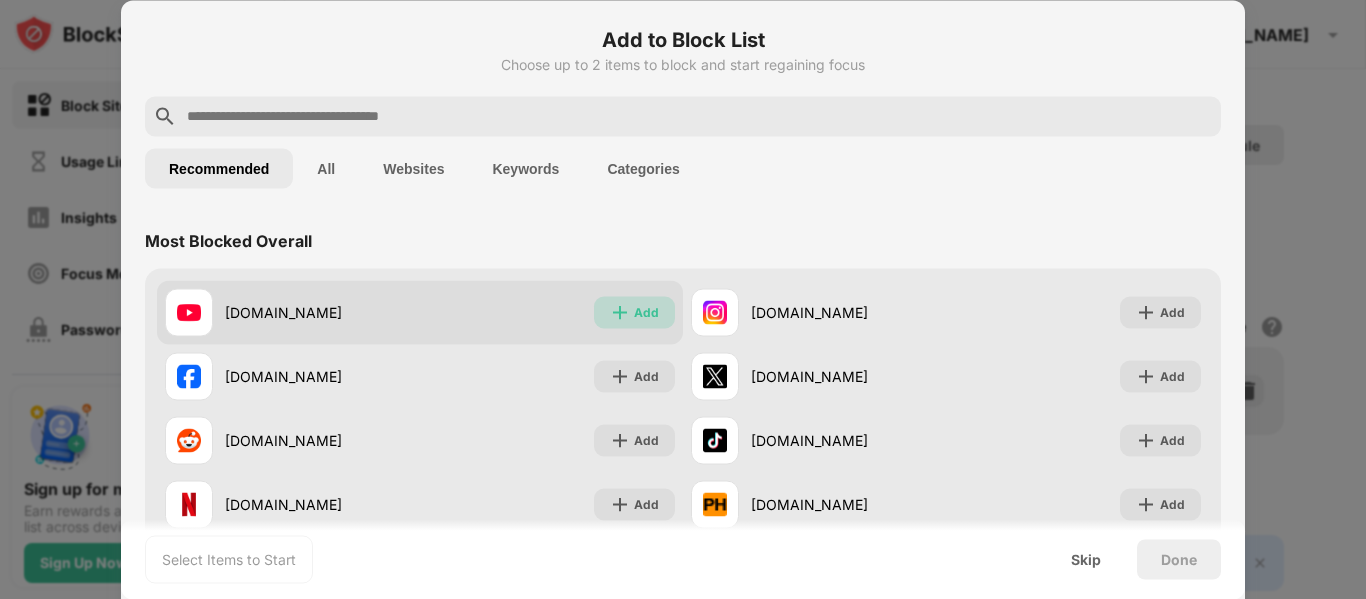 click on "Add" at bounding box center (646, 312) 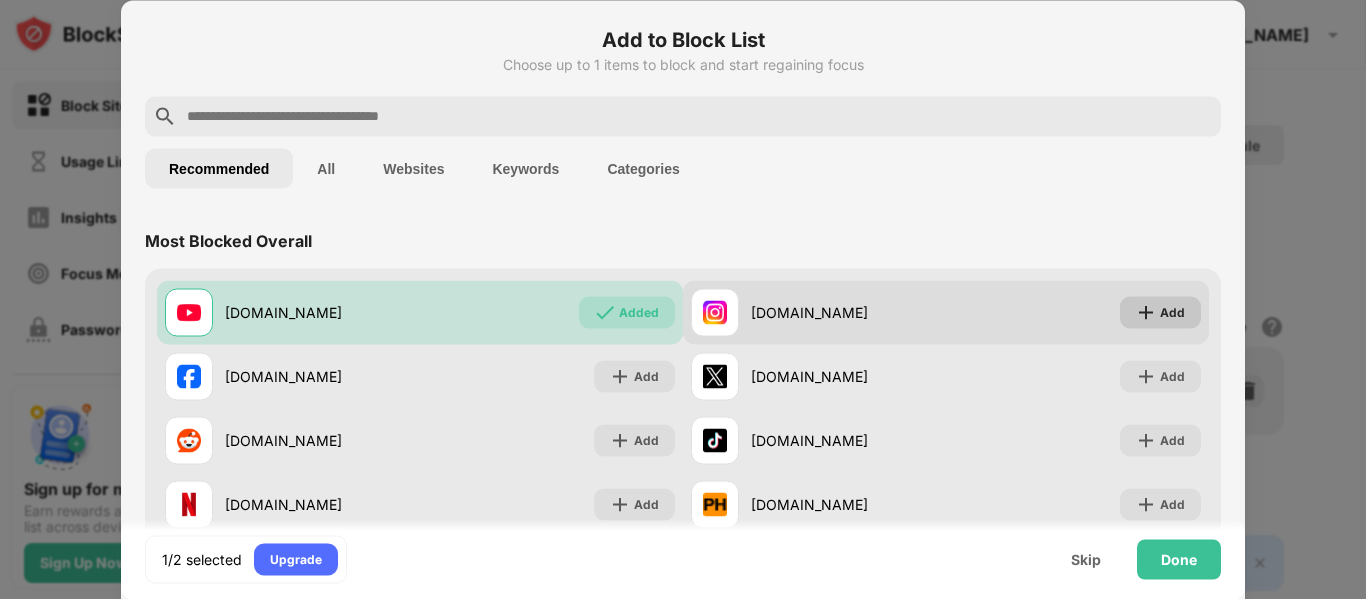click on "Add" at bounding box center (1172, 312) 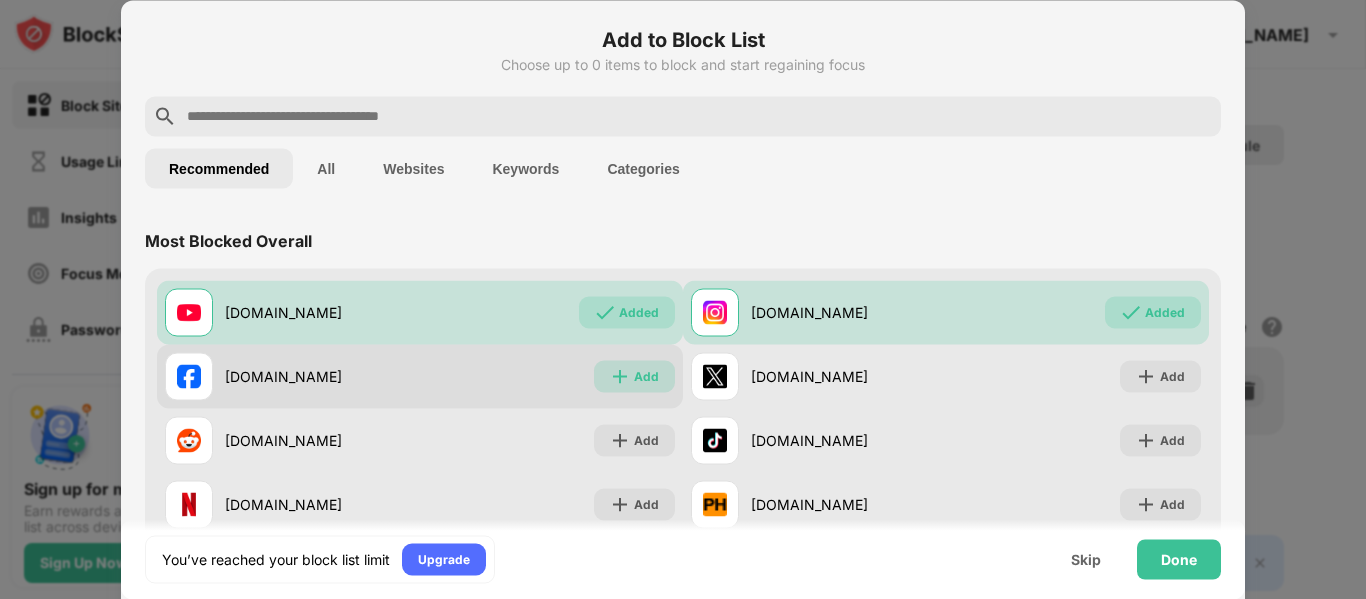 click on "Add" at bounding box center (646, 376) 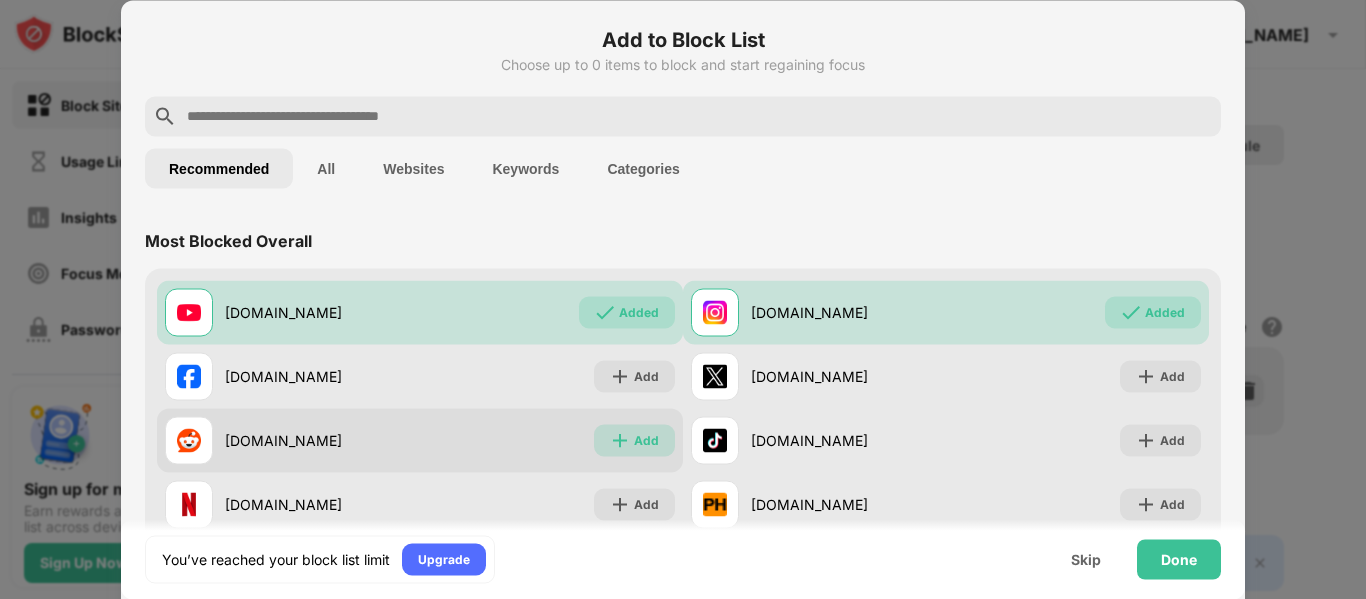 click on "Add" at bounding box center (646, 440) 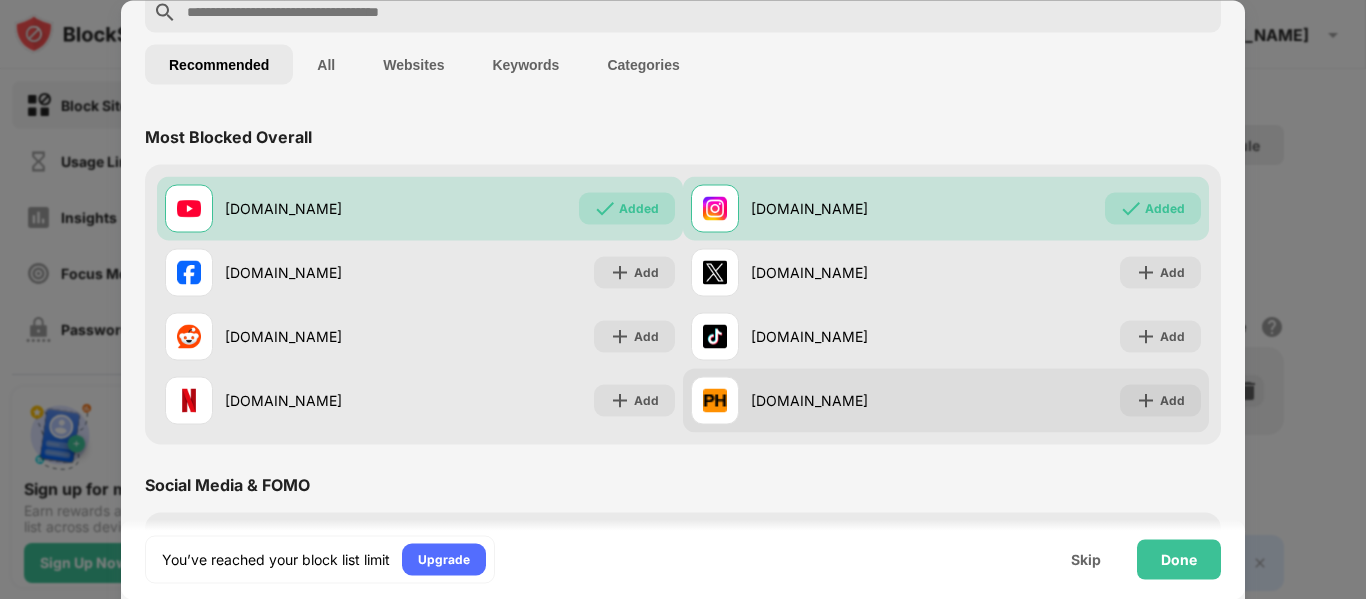 scroll, scrollTop: 79, scrollLeft: 0, axis: vertical 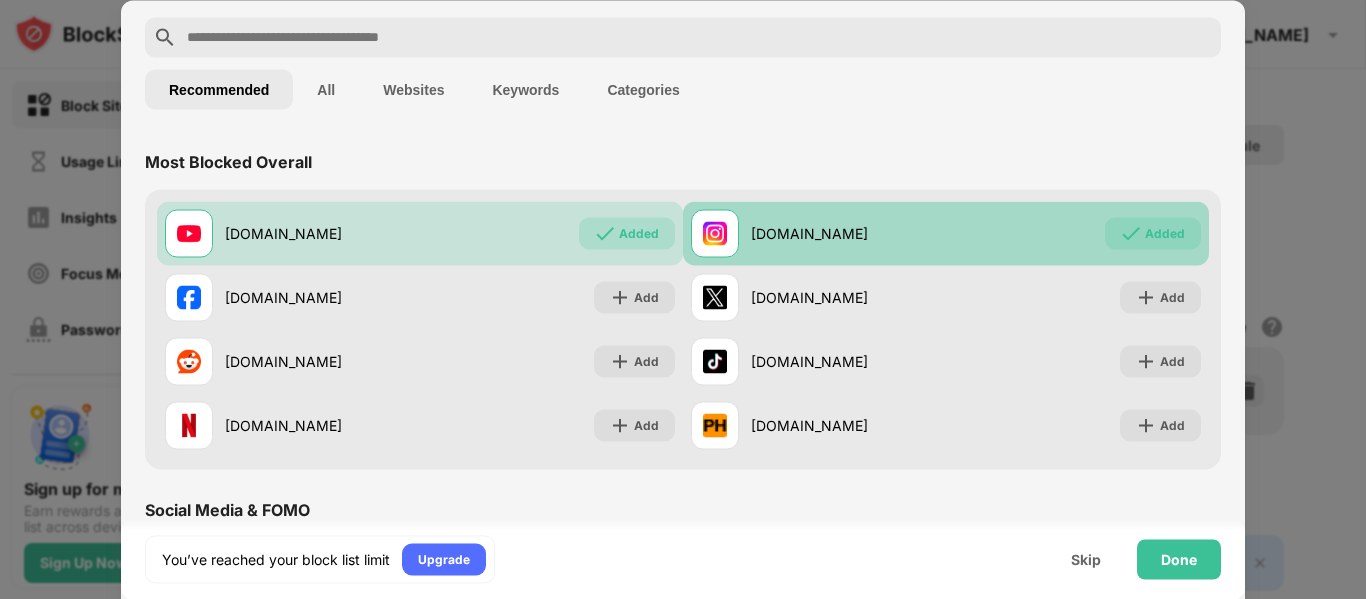 click on "Added" at bounding box center (1165, 233) 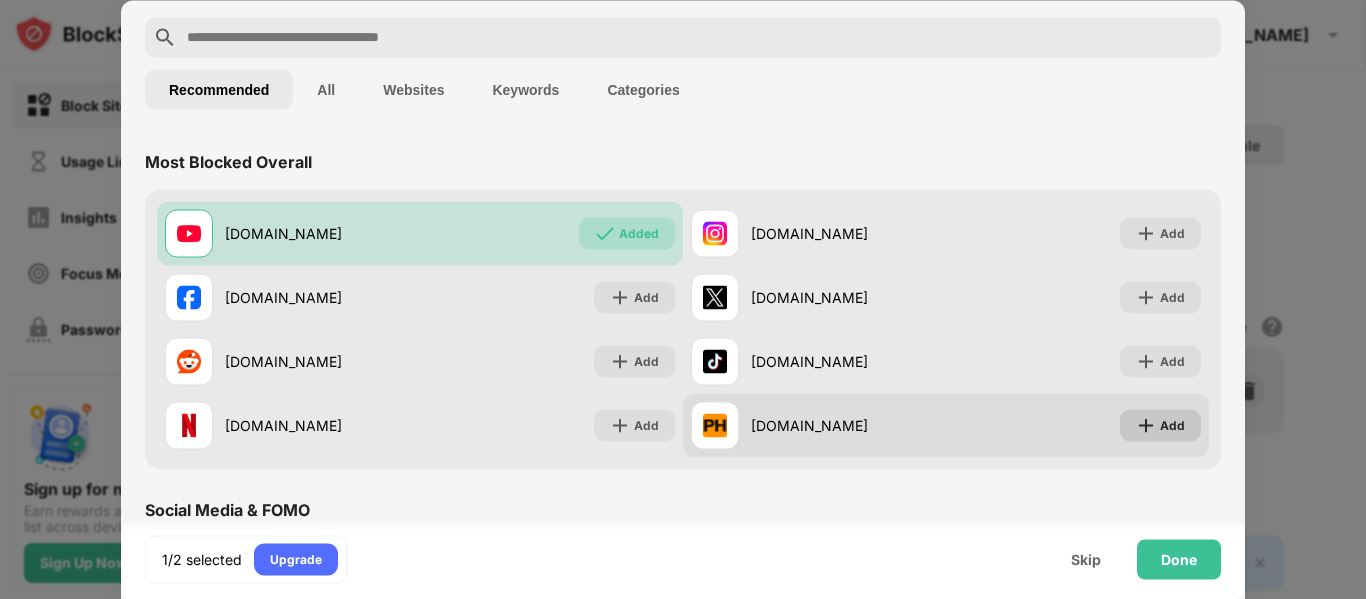 click on "Add" at bounding box center [1160, 425] 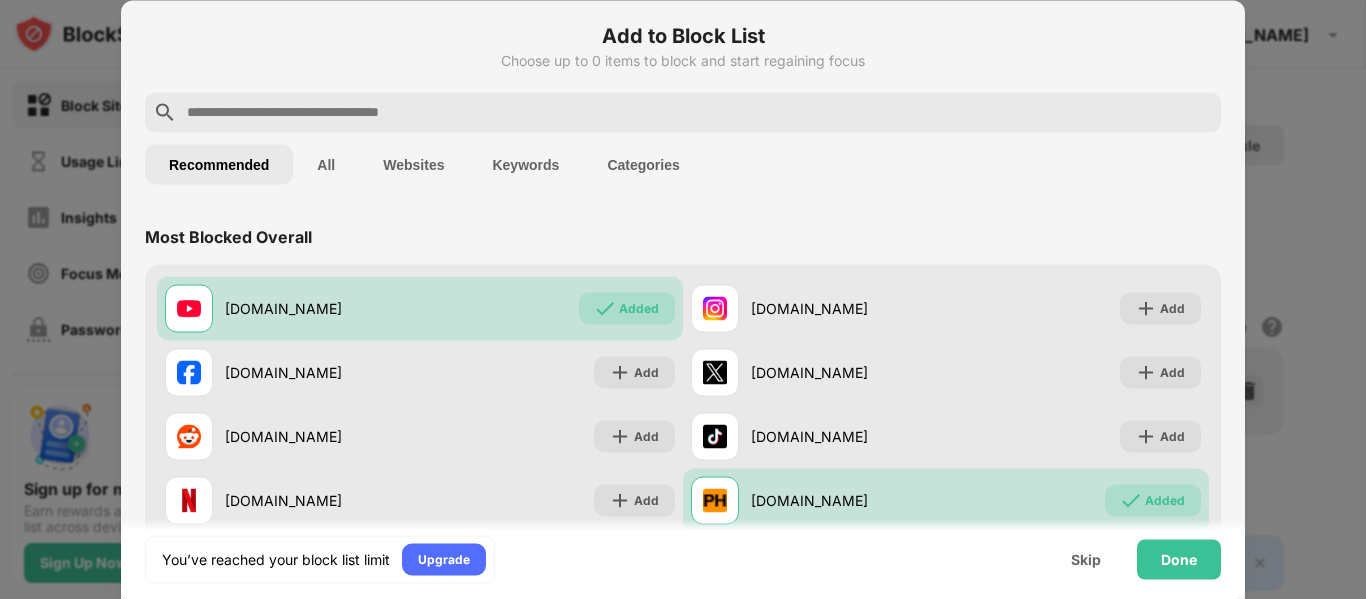 scroll, scrollTop: 0, scrollLeft: 0, axis: both 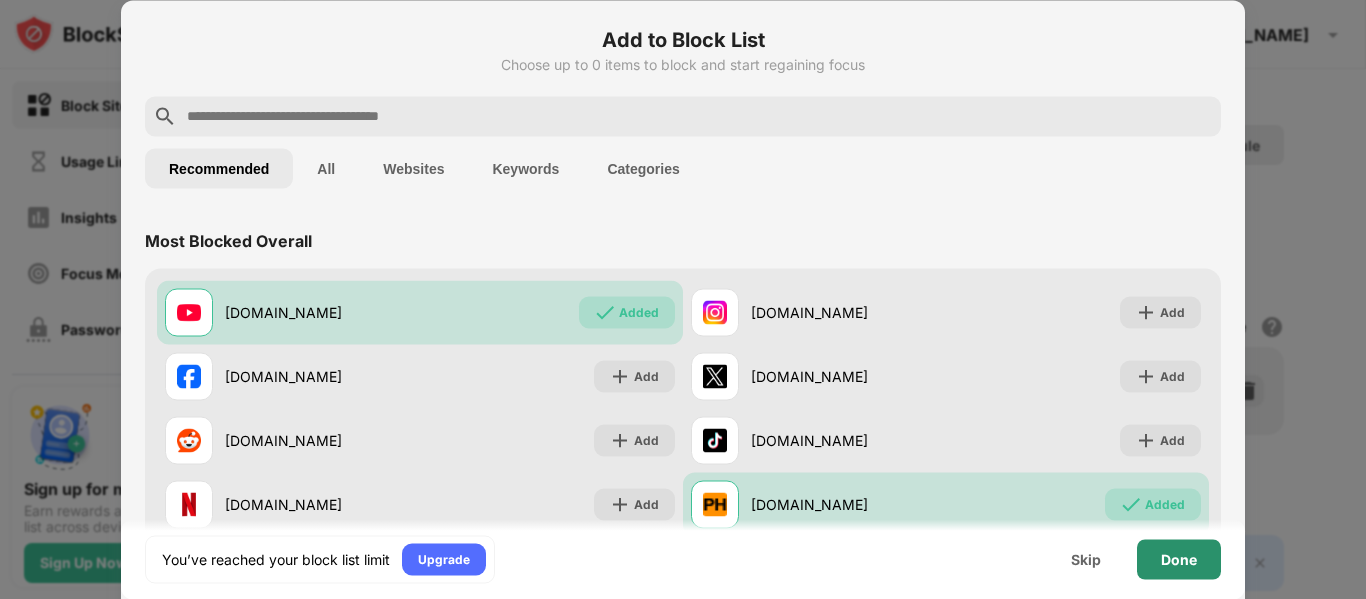click on "Done" at bounding box center [1179, 559] 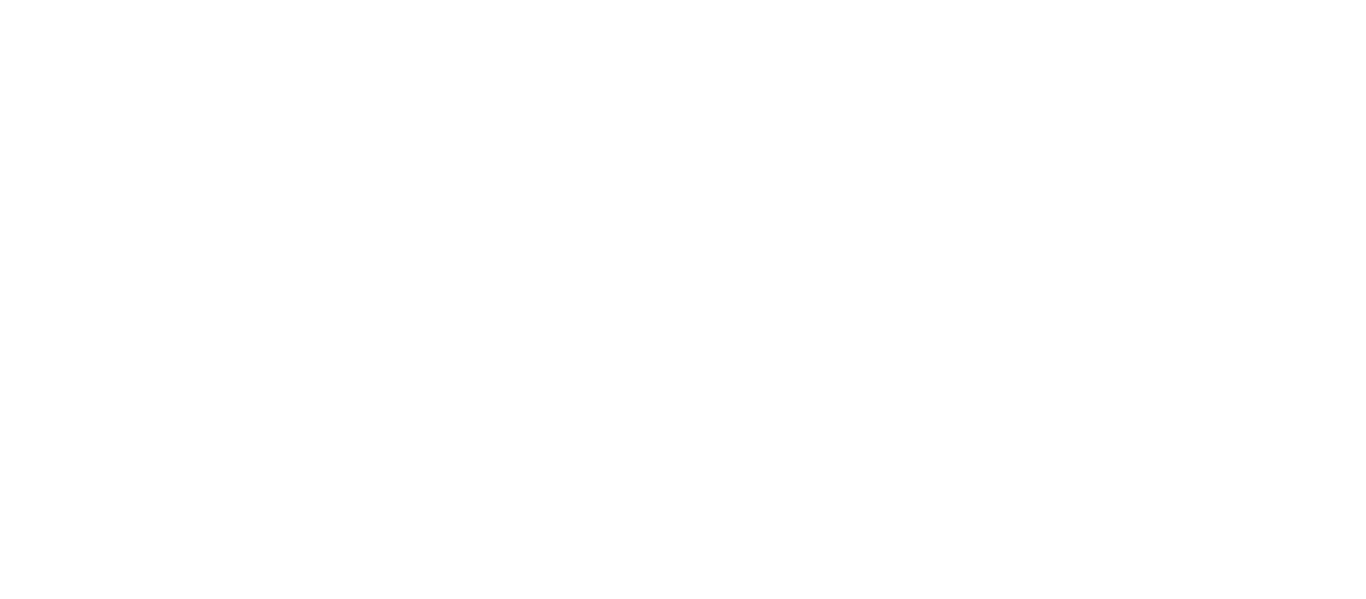 scroll, scrollTop: 0, scrollLeft: 0, axis: both 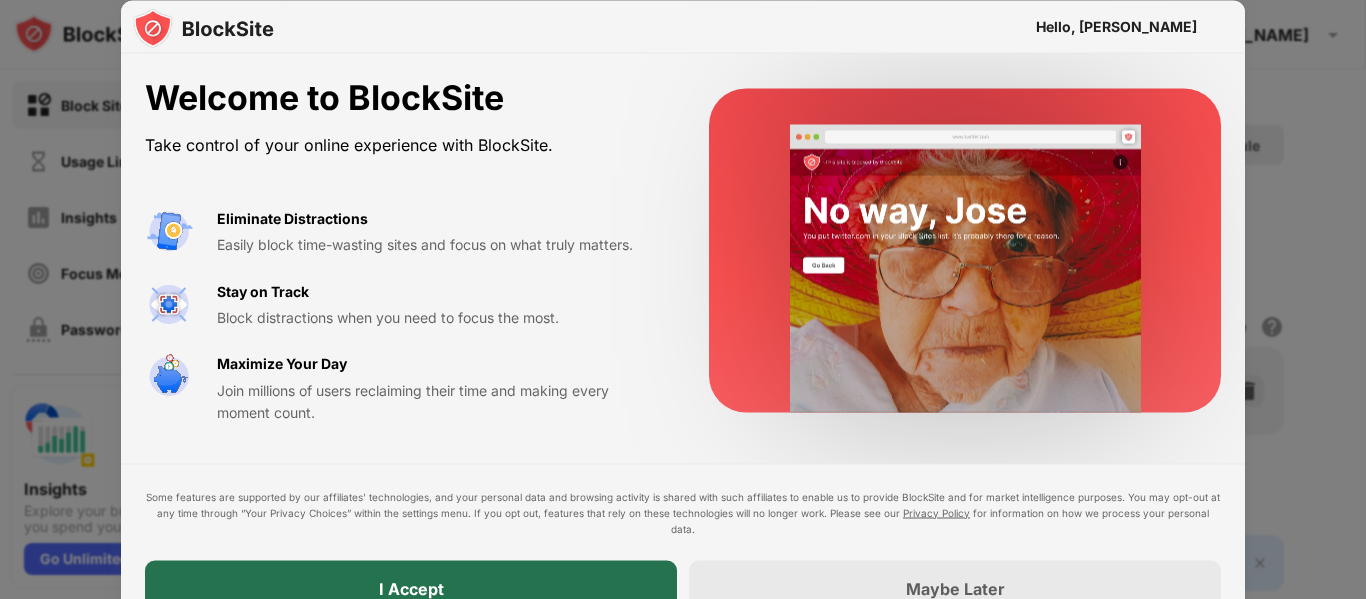 click on "I Accept" at bounding box center (411, 588) 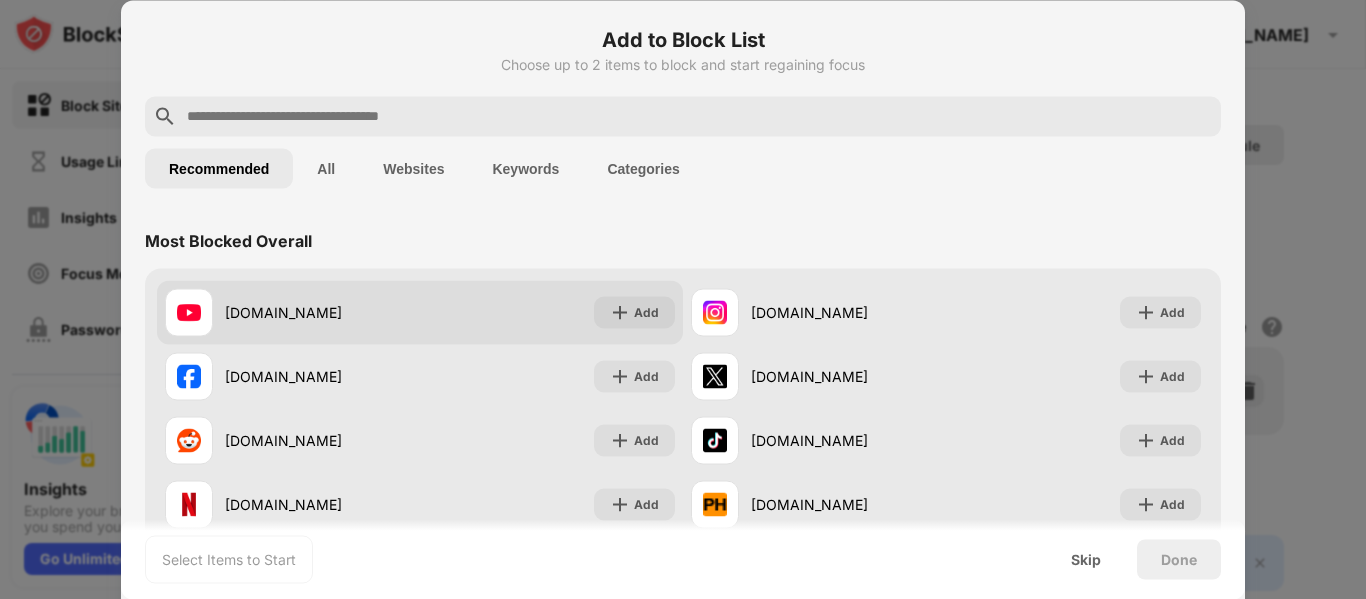 click on "youtube.com Add" at bounding box center (420, 312) 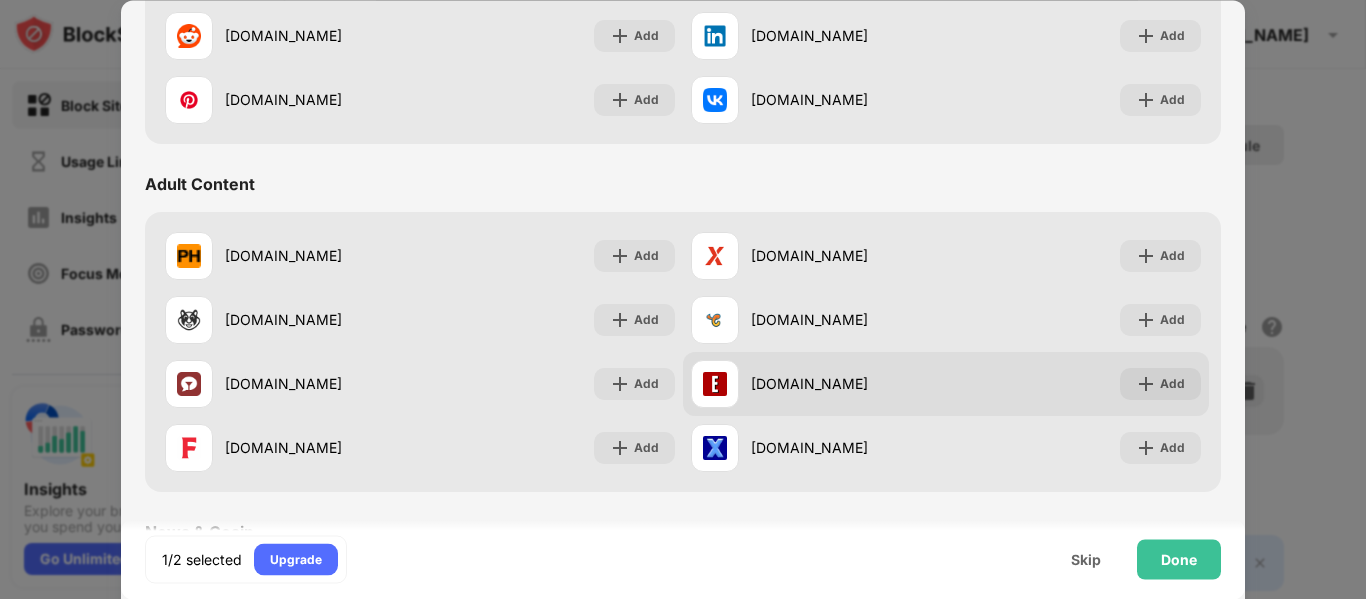 scroll, scrollTop: 780, scrollLeft: 0, axis: vertical 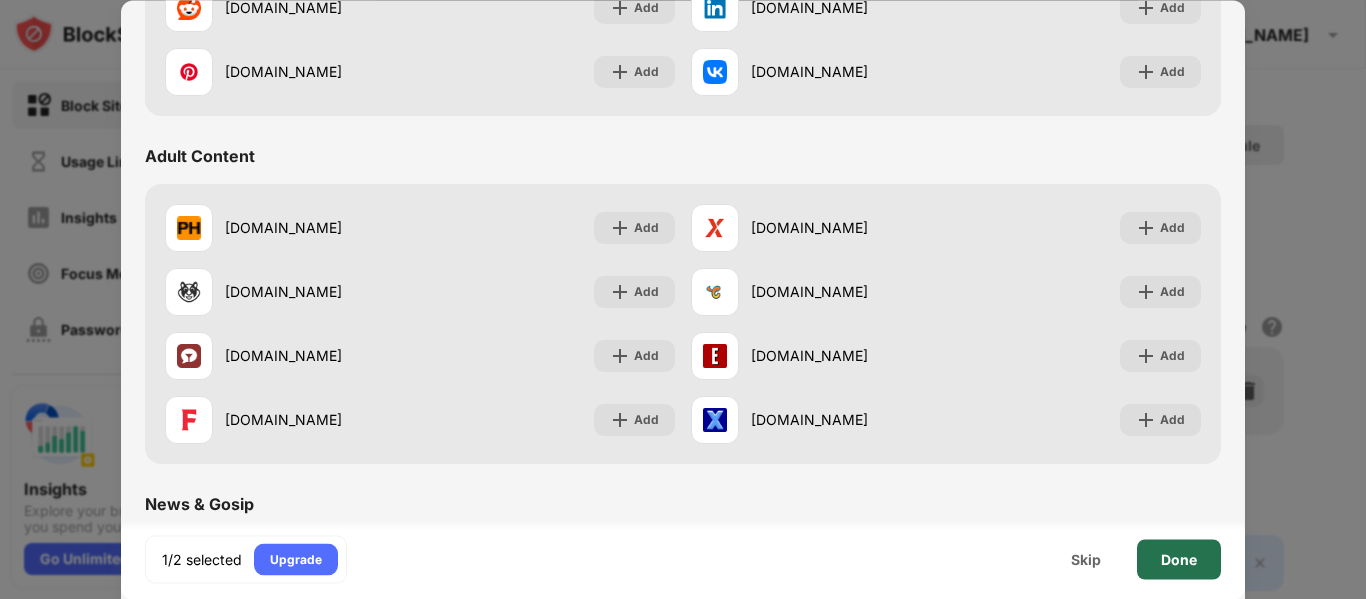 click on "Done" at bounding box center (1179, 559) 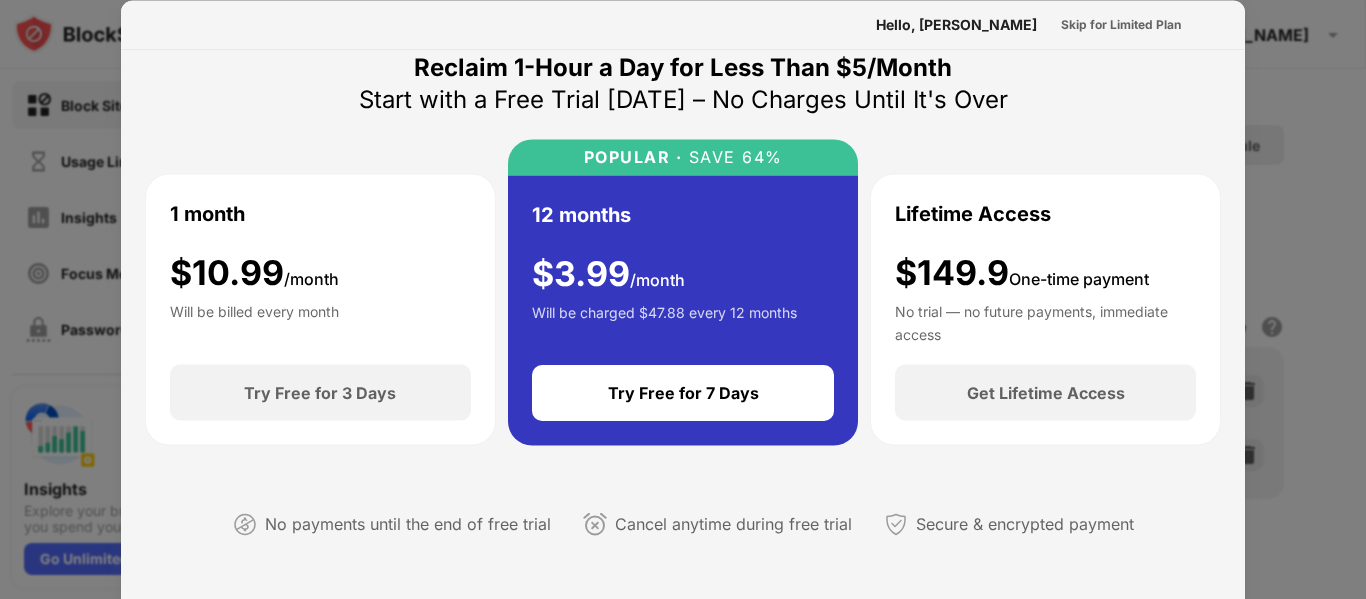 scroll, scrollTop: 0, scrollLeft: 0, axis: both 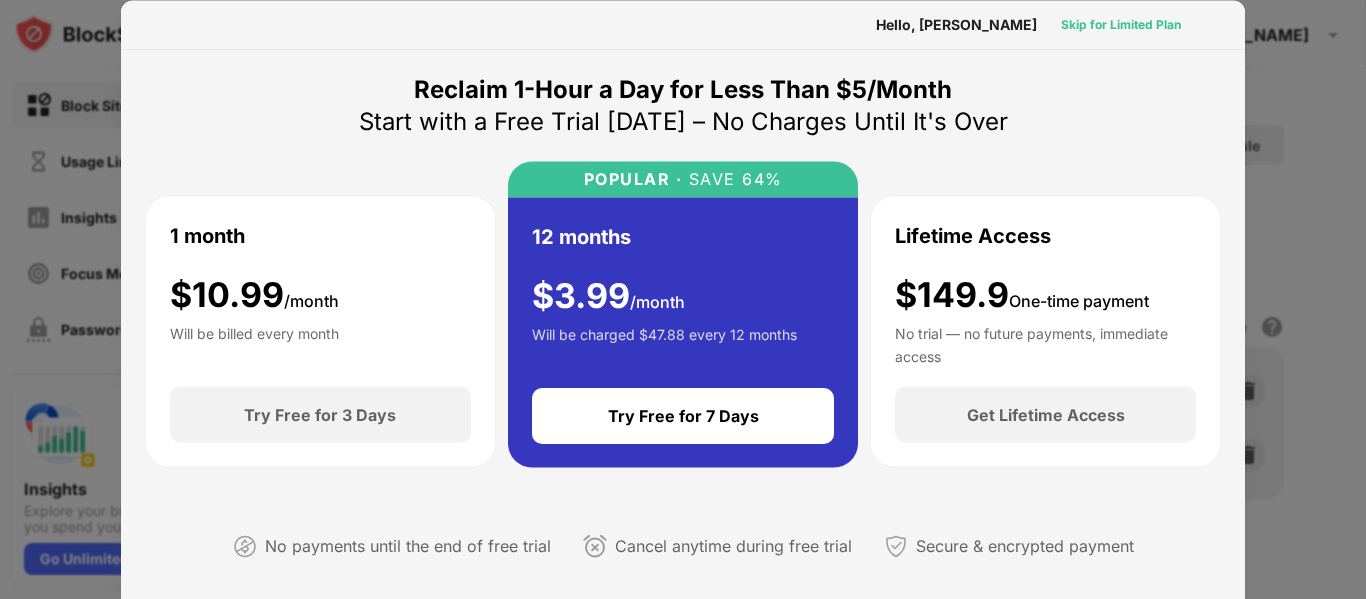 click on "Skip for Limited Plan" at bounding box center [1121, 24] 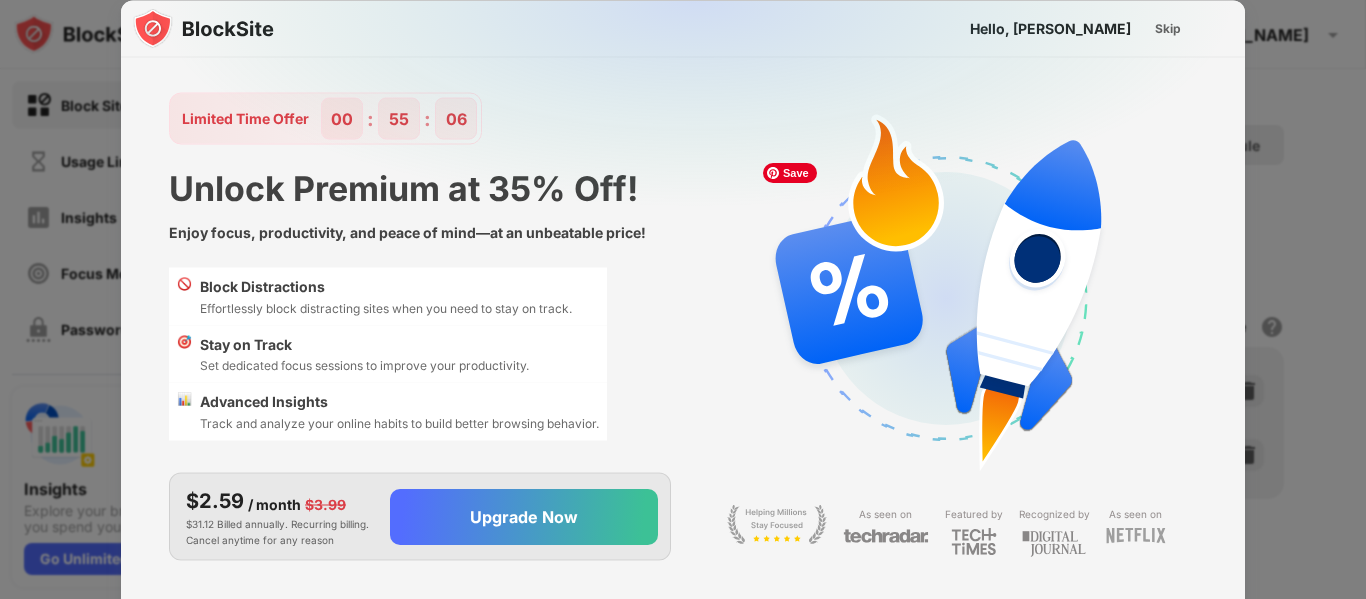 scroll, scrollTop: 48, scrollLeft: 0, axis: vertical 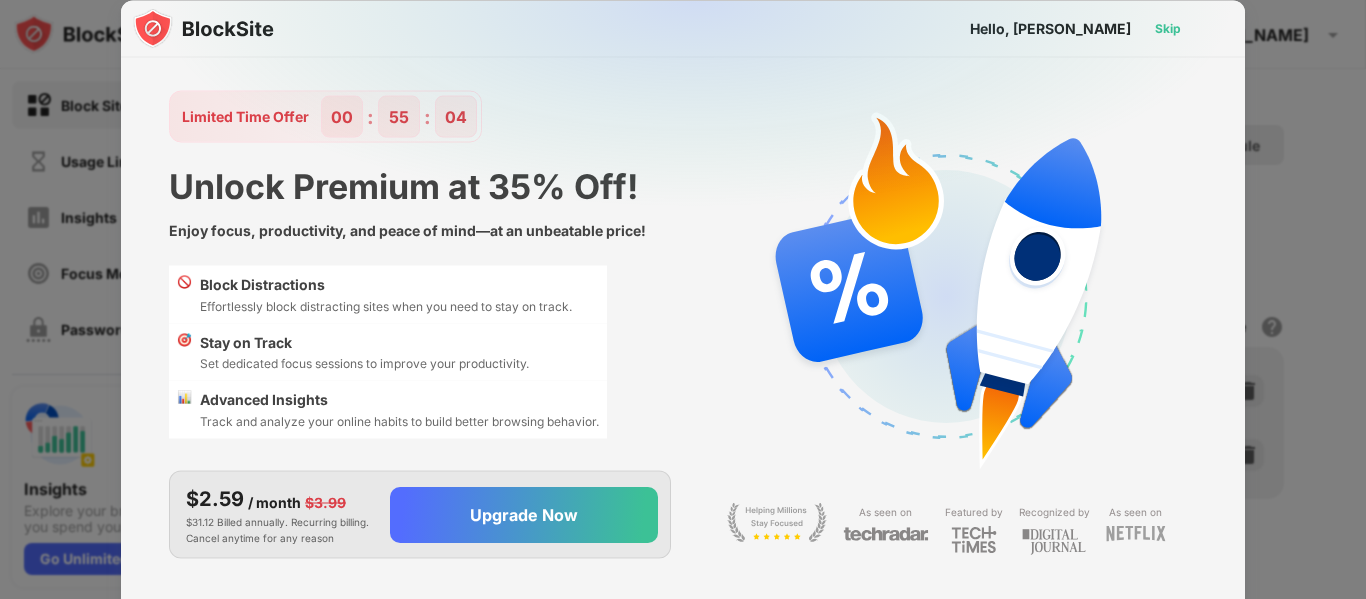 click on "Skip" at bounding box center (1168, 28) 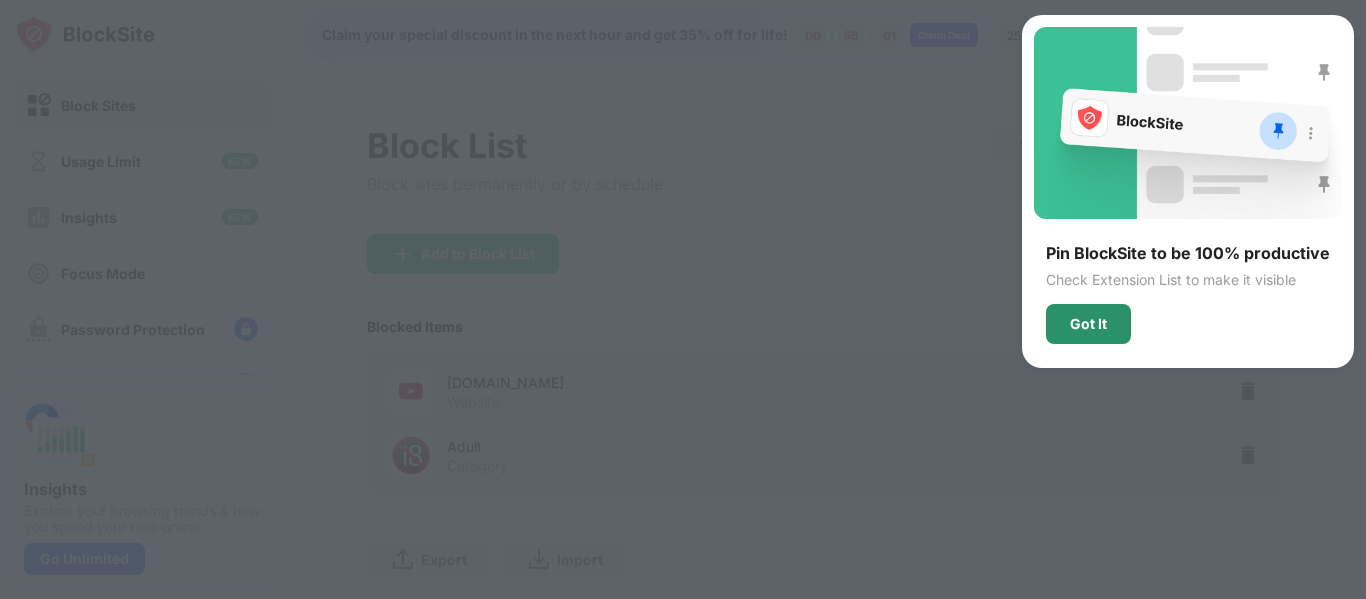 click on "Got It" at bounding box center [1088, 324] 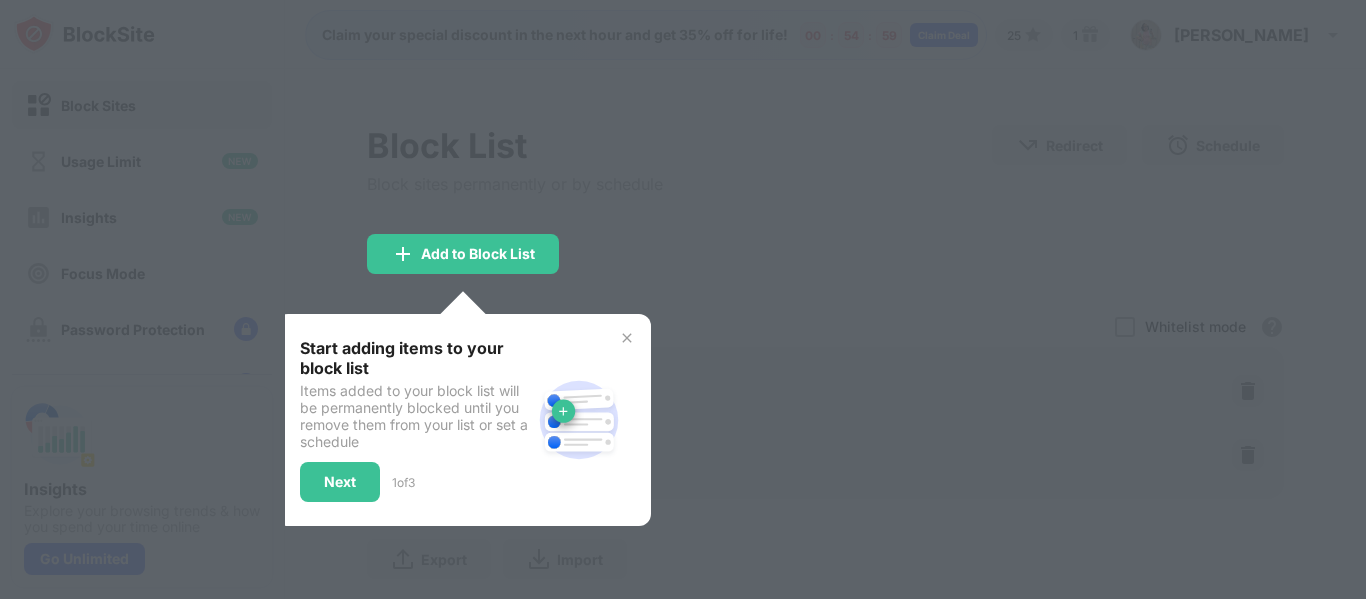 click at bounding box center (683, 299) 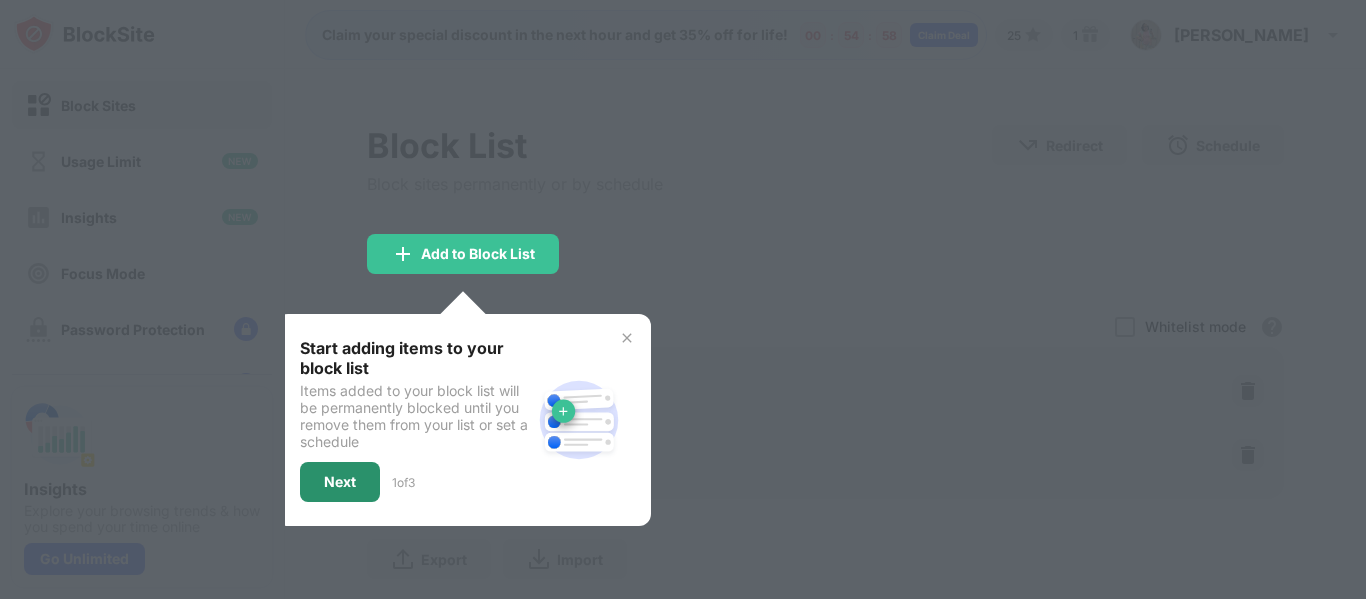 click on "Next" at bounding box center (340, 482) 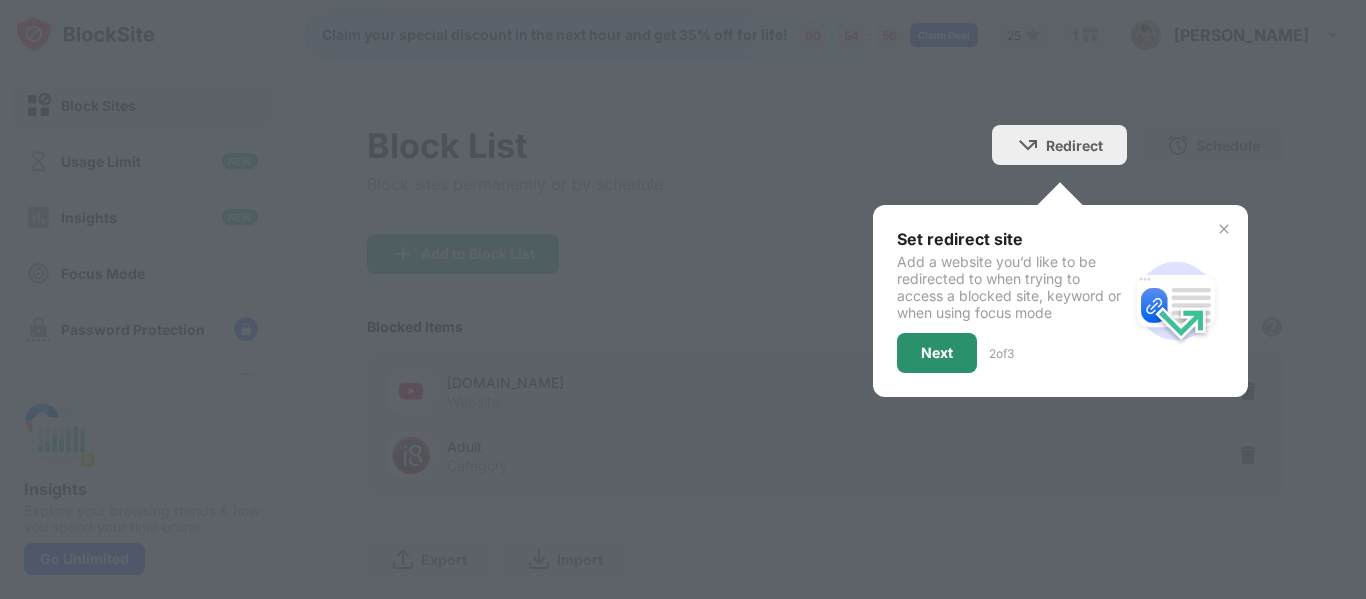 click on "Next" at bounding box center (937, 353) 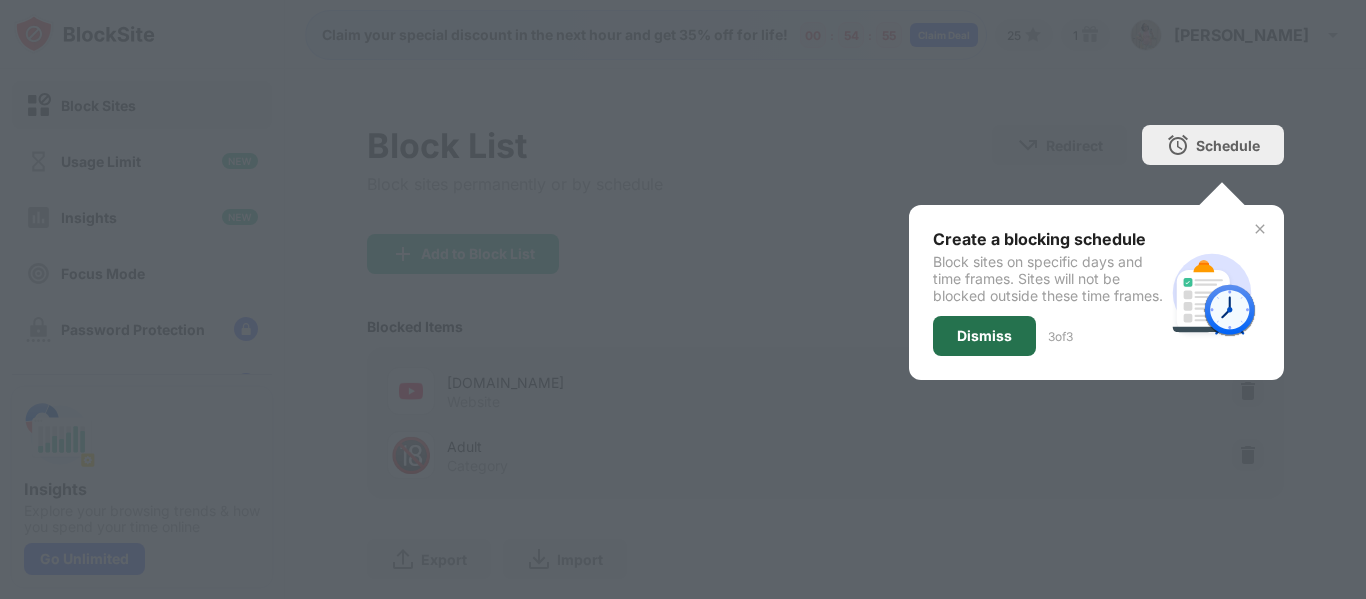 click on "Dismiss" at bounding box center [984, 336] 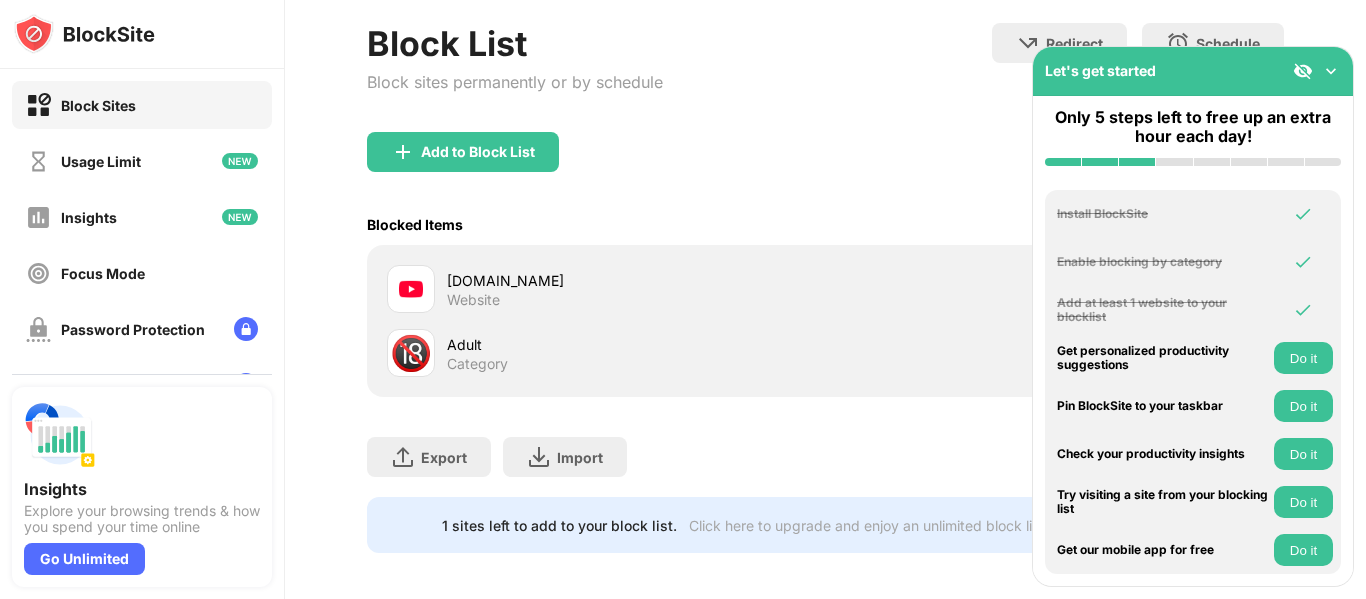 scroll, scrollTop: 112, scrollLeft: 0, axis: vertical 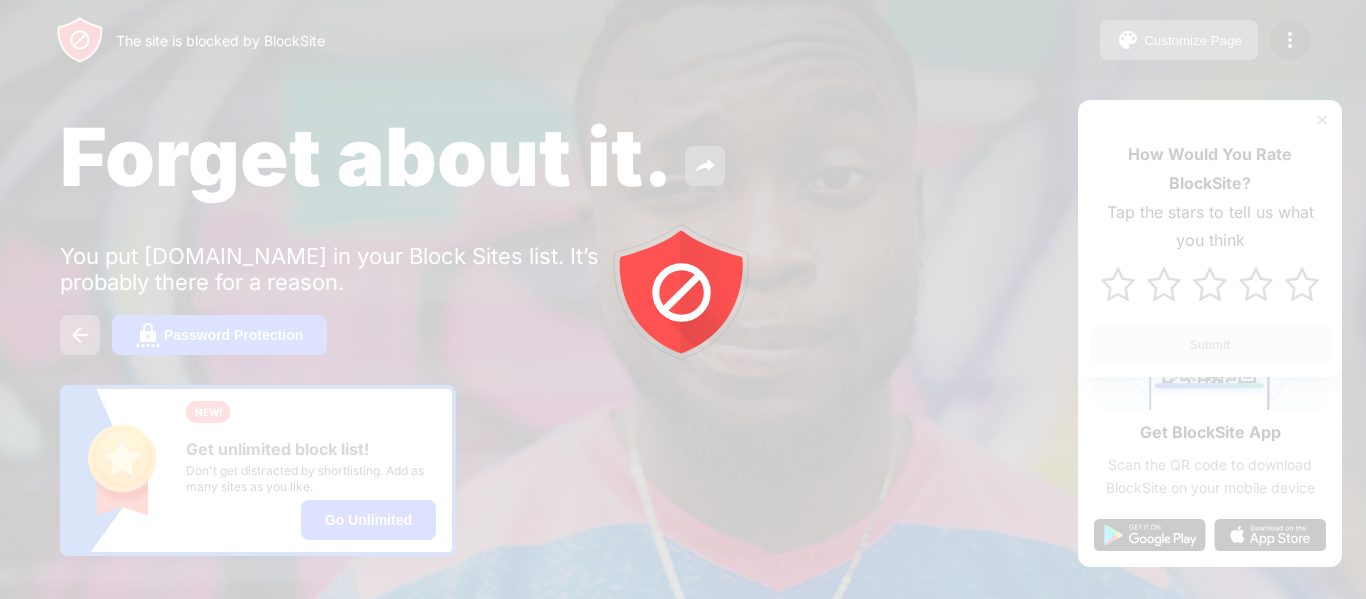 click 